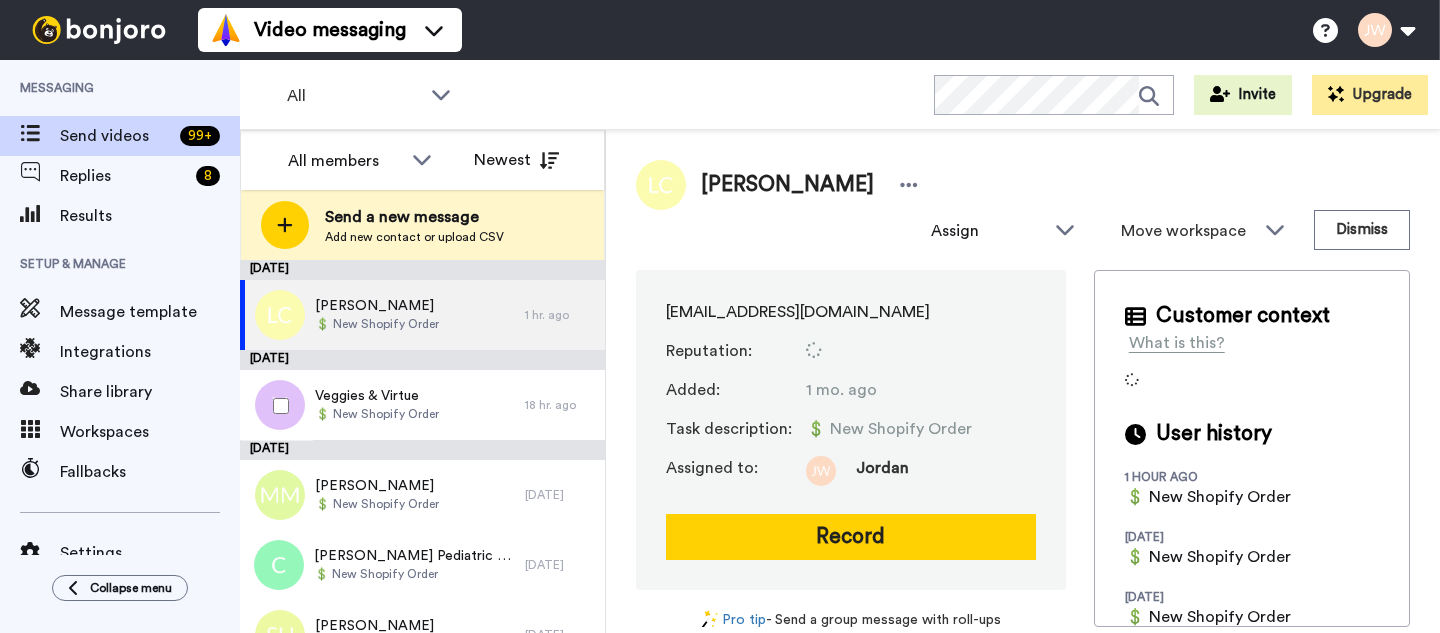 scroll, scrollTop: 0, scrollLeft: 0, axis: both 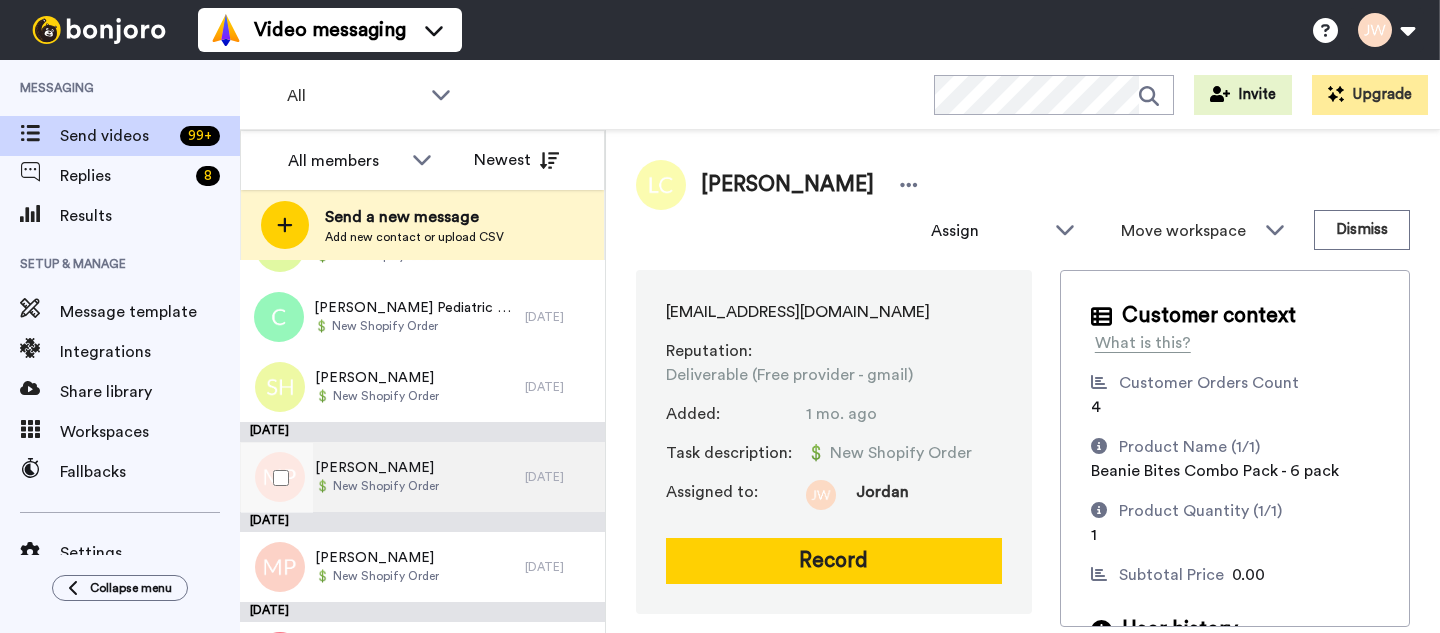 click on "💲 New Shopify Order" at bounding box center (377, 486) 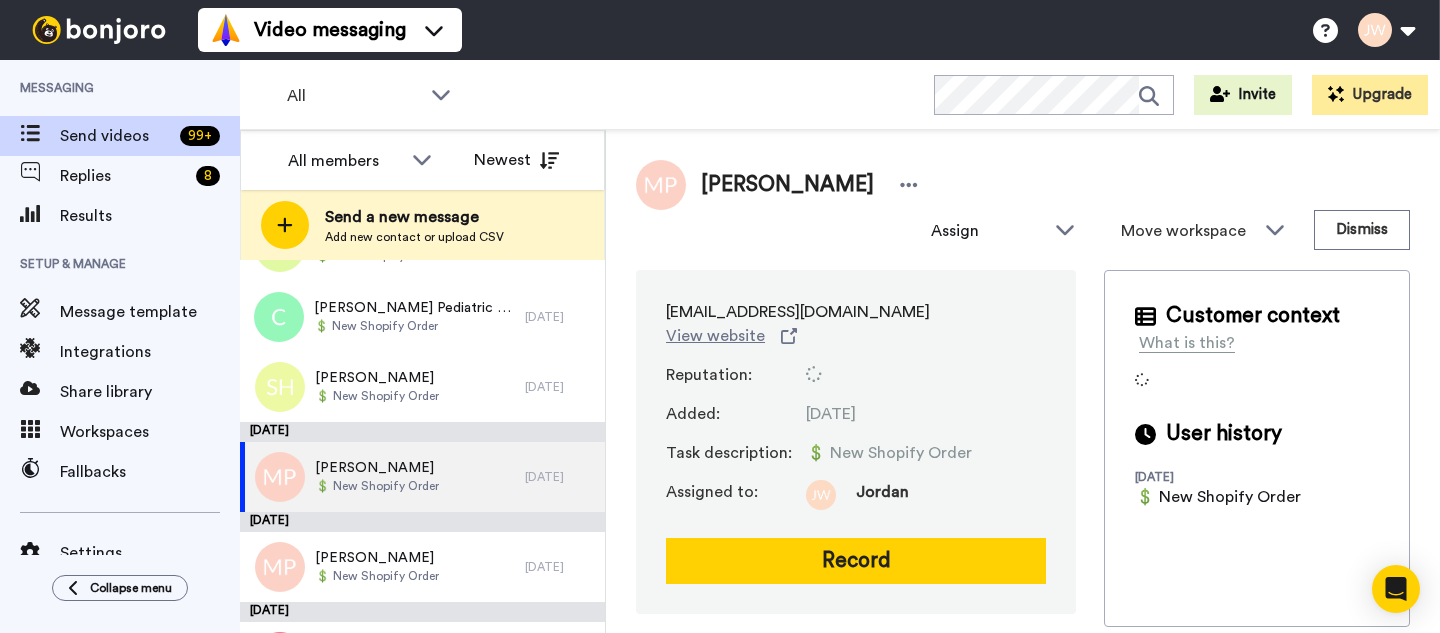 click on "[PERSON_NAME]" at bounding box center [787, 185] 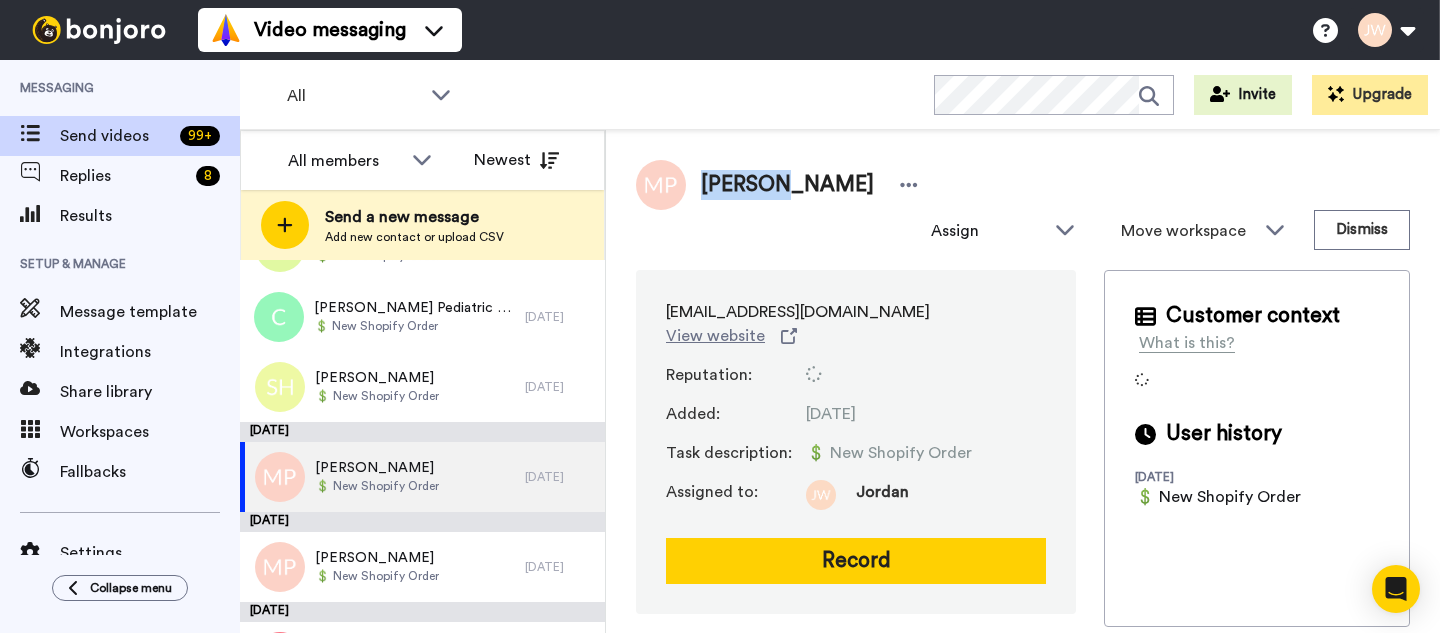 click on "[PERSON_NAME]" at bounding box center (787, 185) 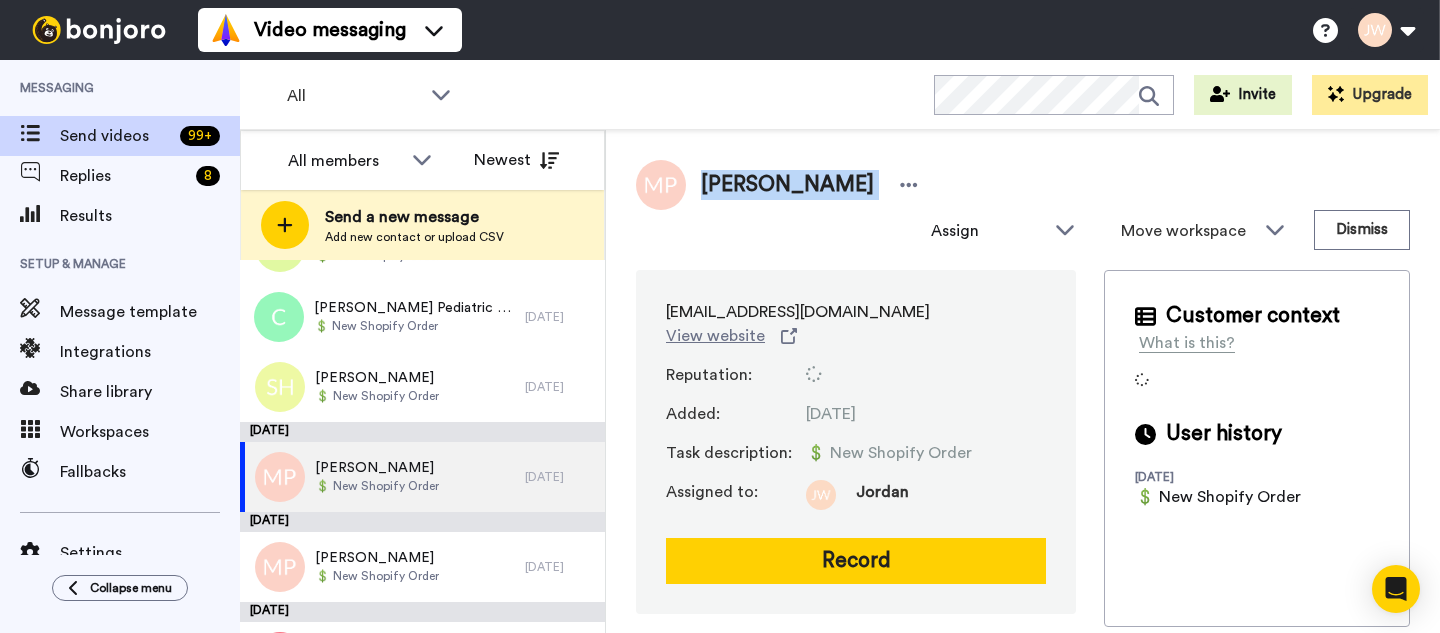 click on "[PERSON_NAME]" at bounding box center [787, 185] 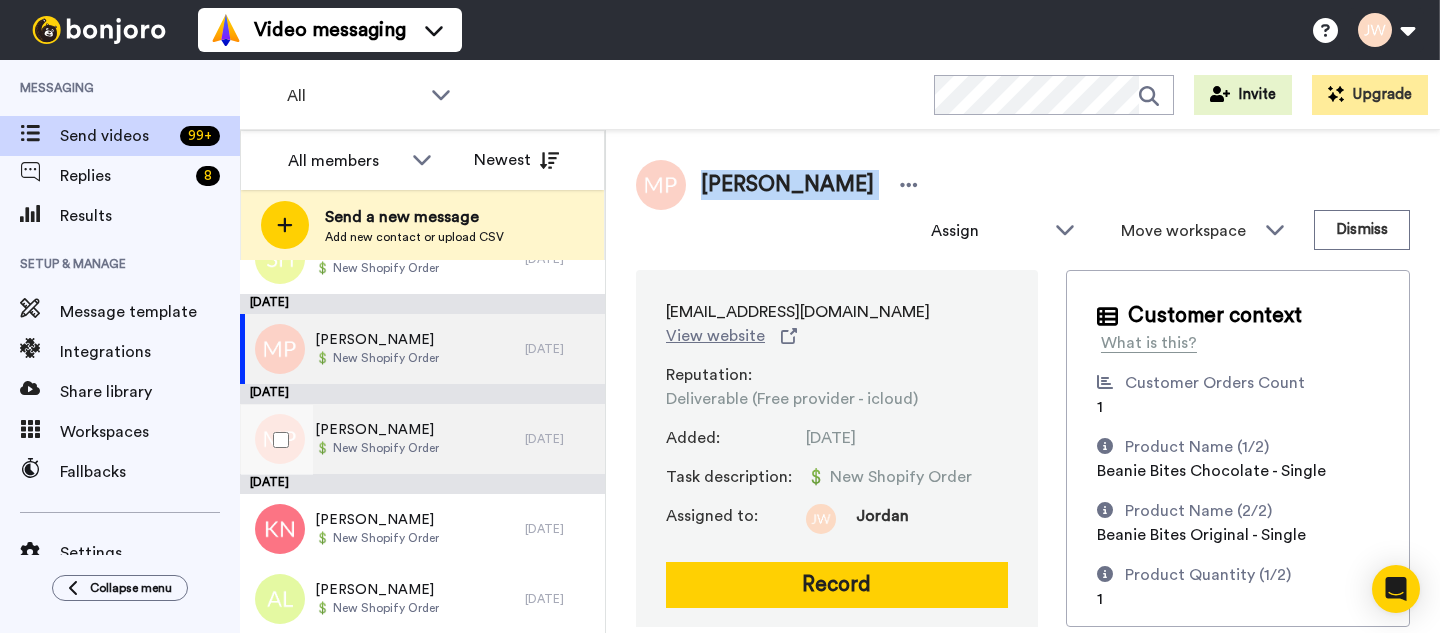 scroll, scrollTop: 467, scrollLeft: 0, axis: vertical 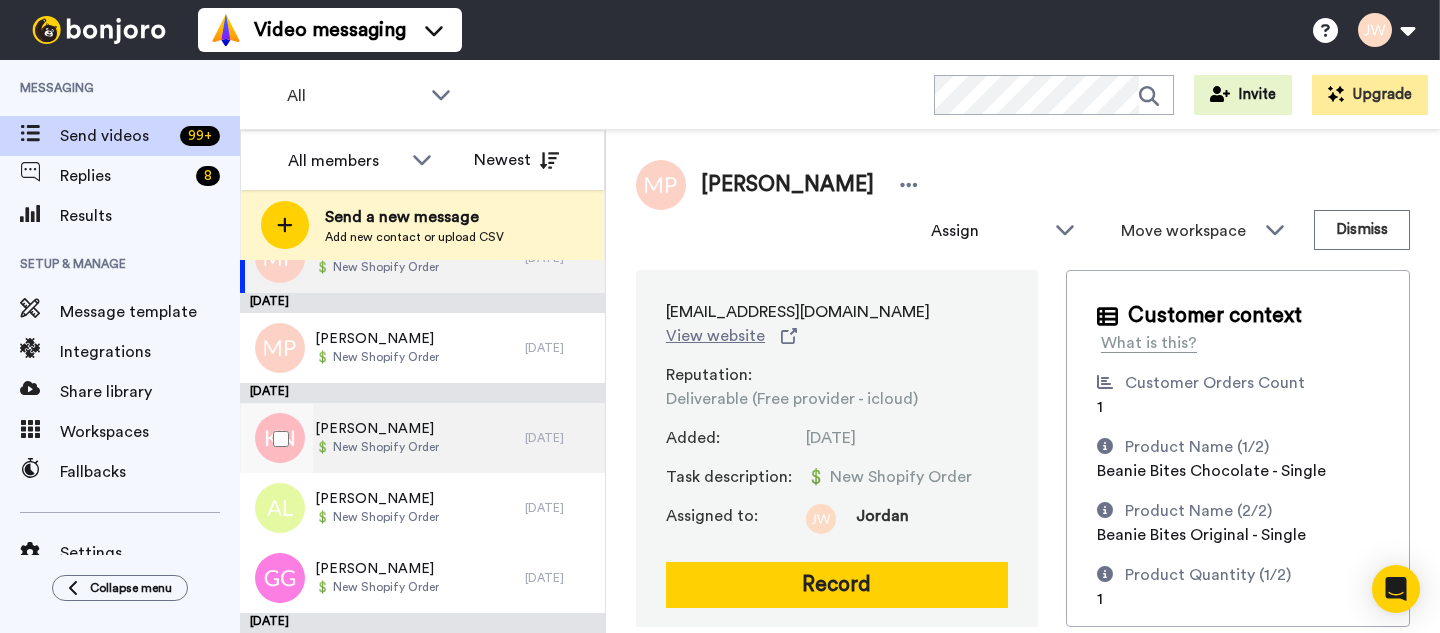 click on "💲 New Shopify Order" at bounding box center [377, 447] 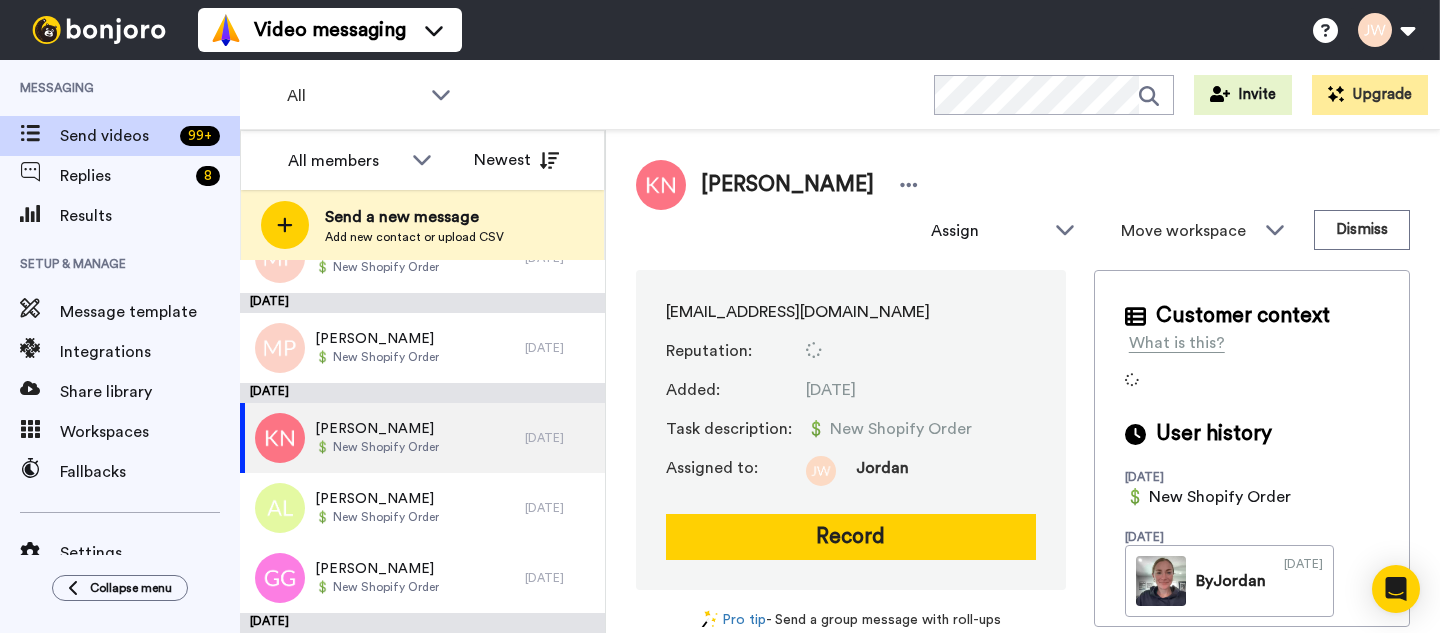 click on "Kate Nyden" at bounding box center [787, 185] 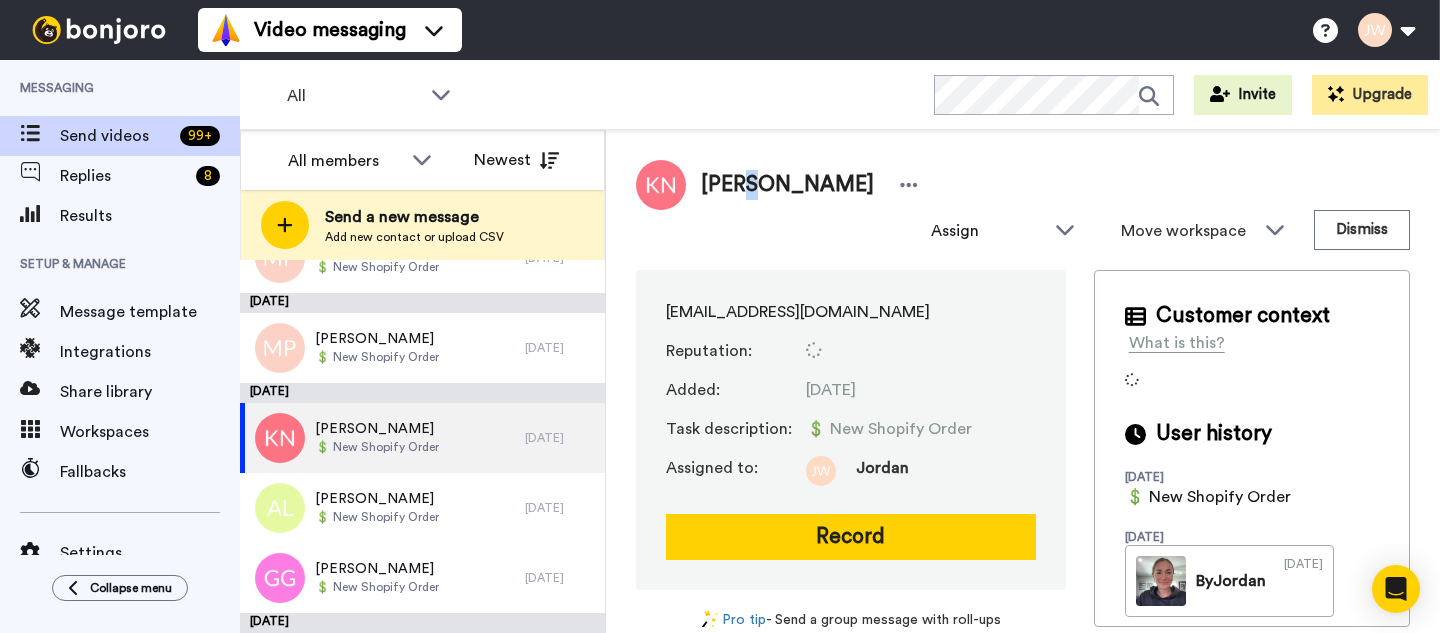 click on "Kate Nyden" at bounding box center [787, 185] 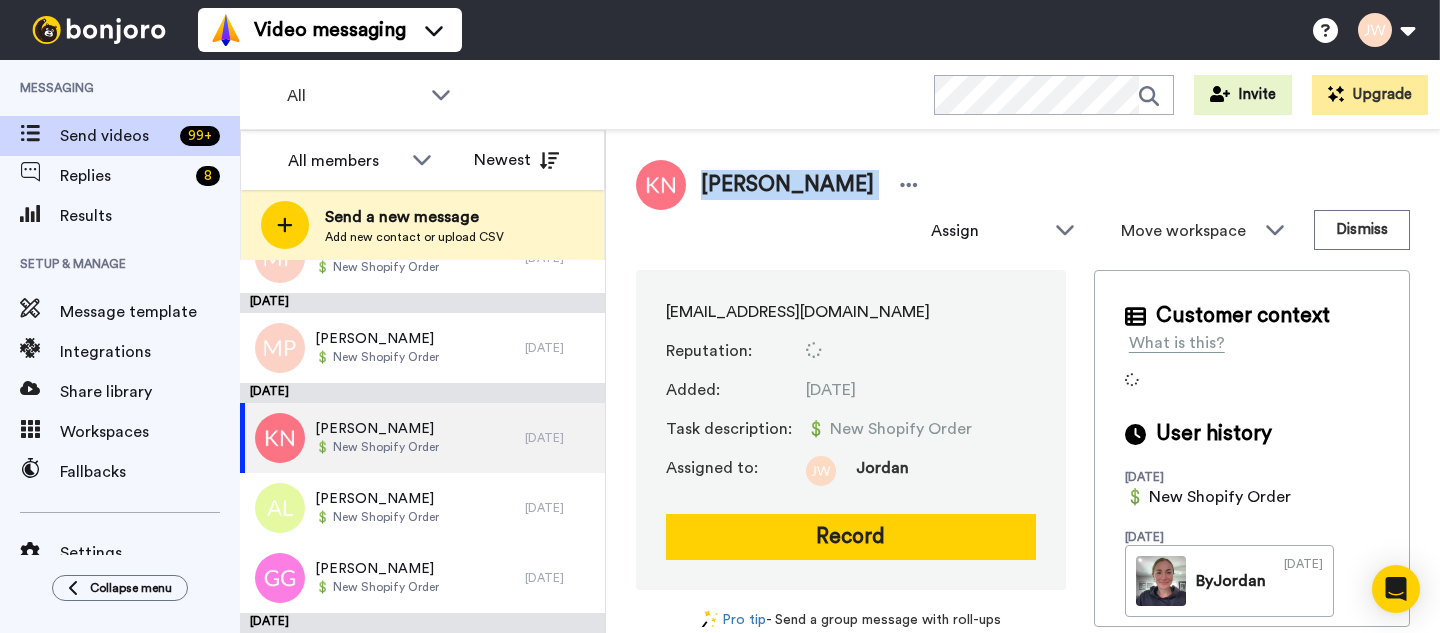 click on "Kate Nyden" at bounding box center [787, 185] 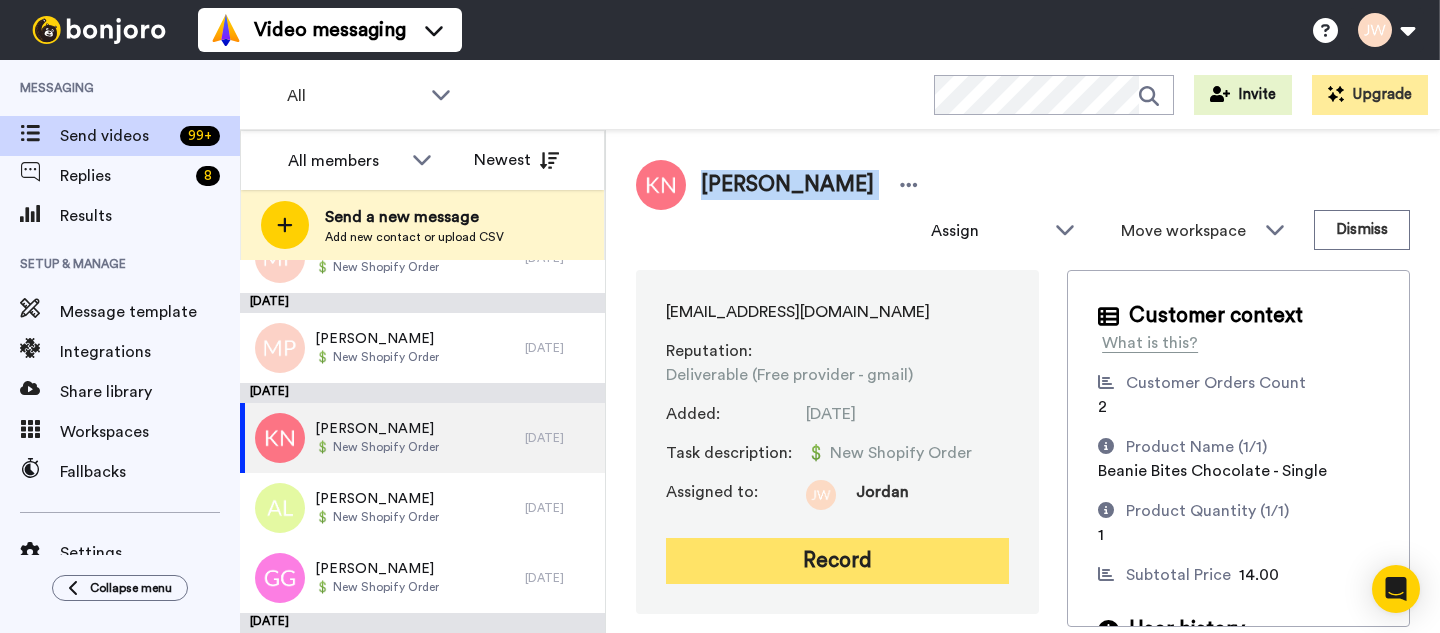 click on "Record" at bounding box center (837, 561) 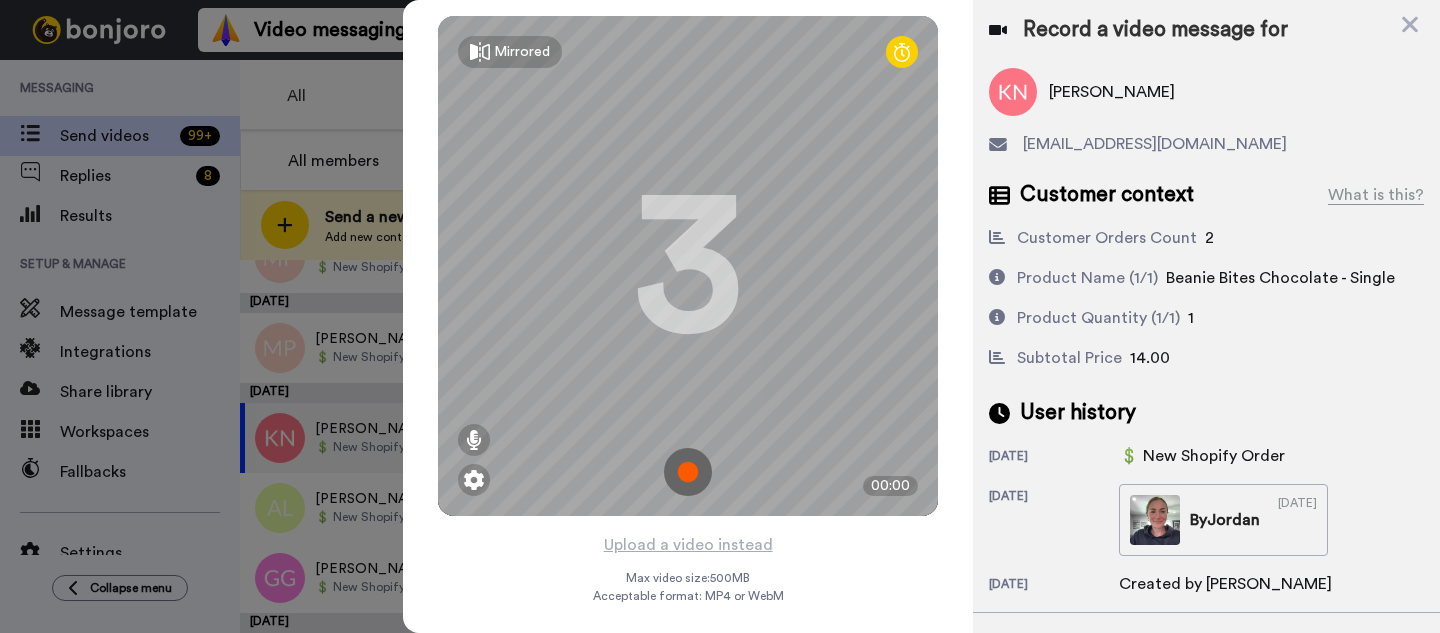 click at bounding box center (688, 472) 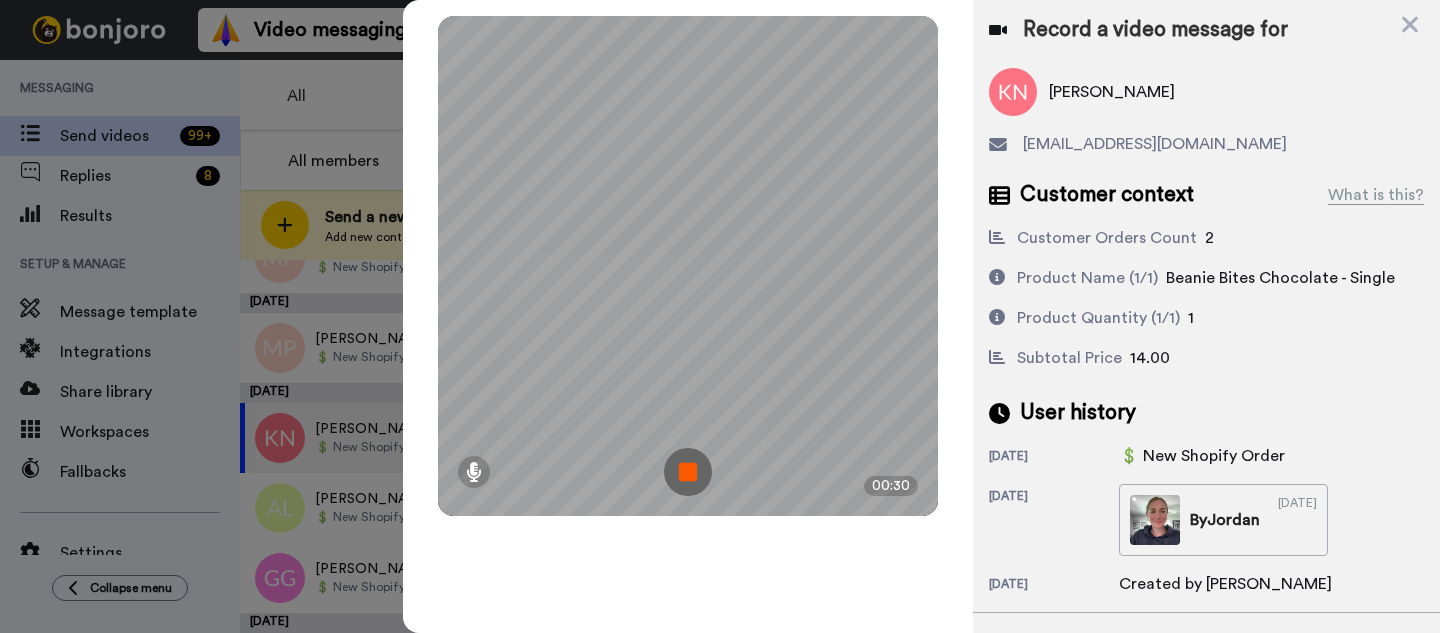 click at bounding box center [688, 472] 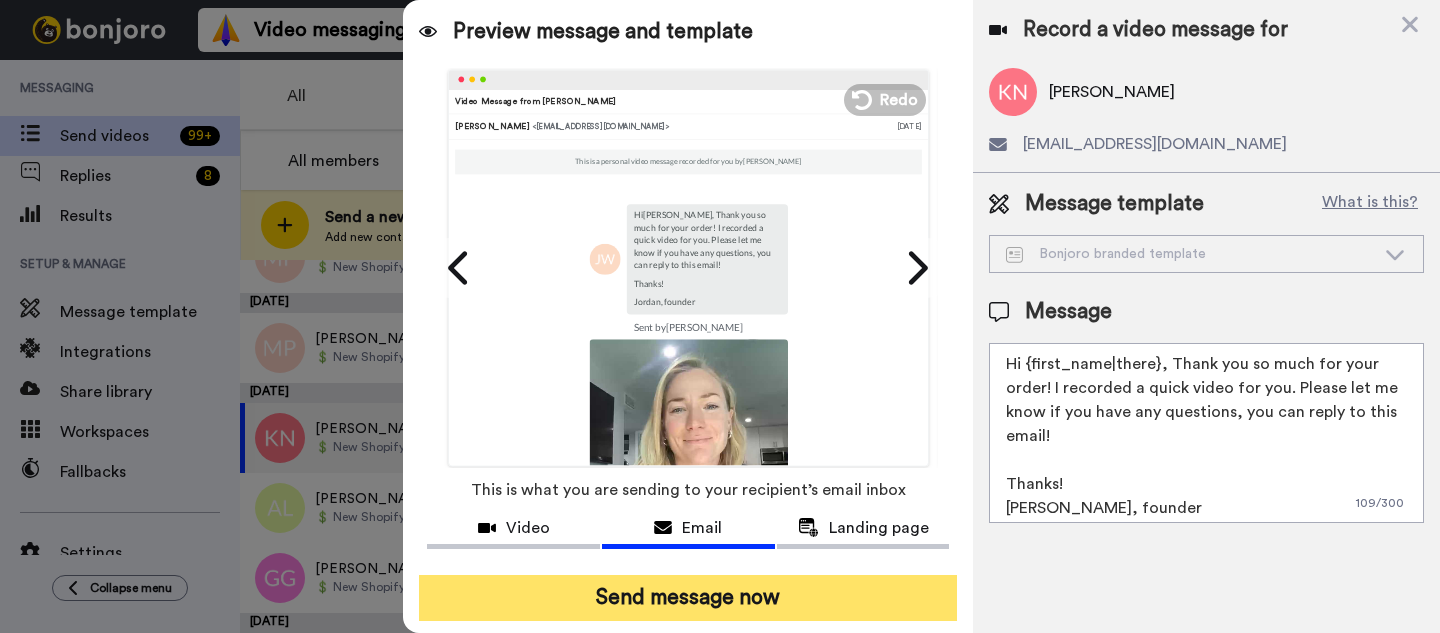 click on "Send message now" at bounding box center (688, 598) 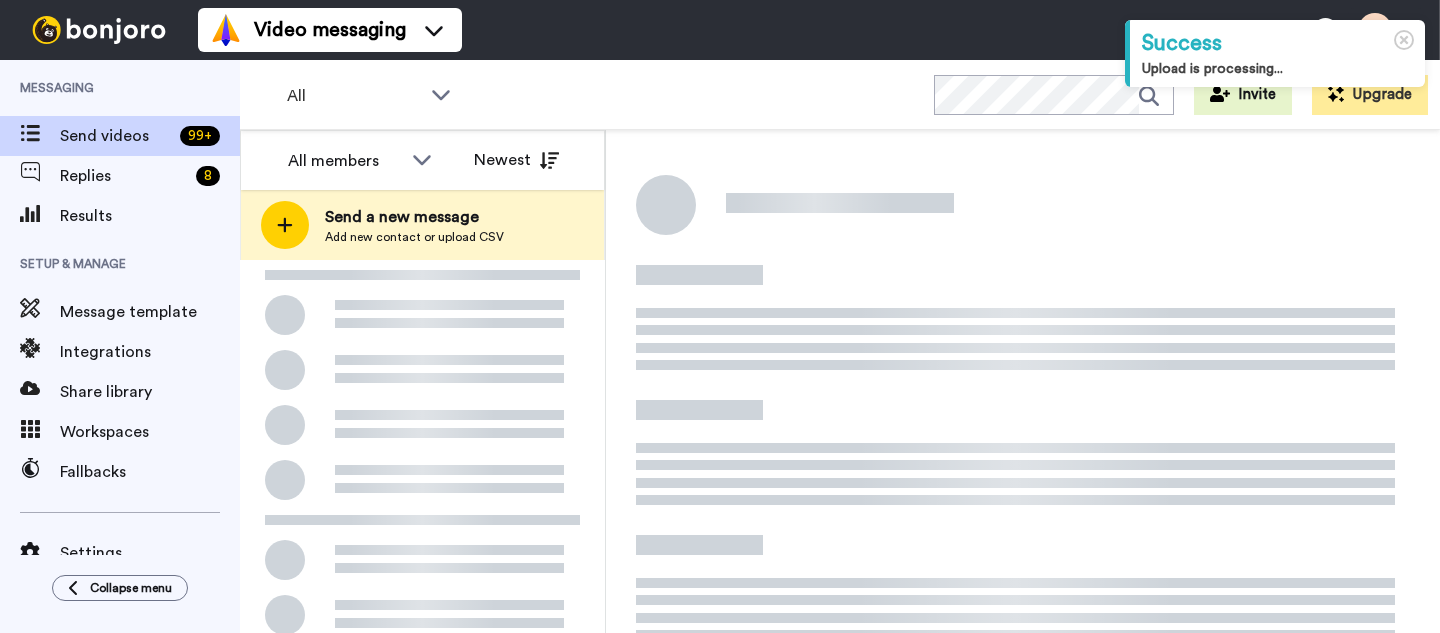 scroll, scrollTop: 0, scrollLeft: 0, axis: both 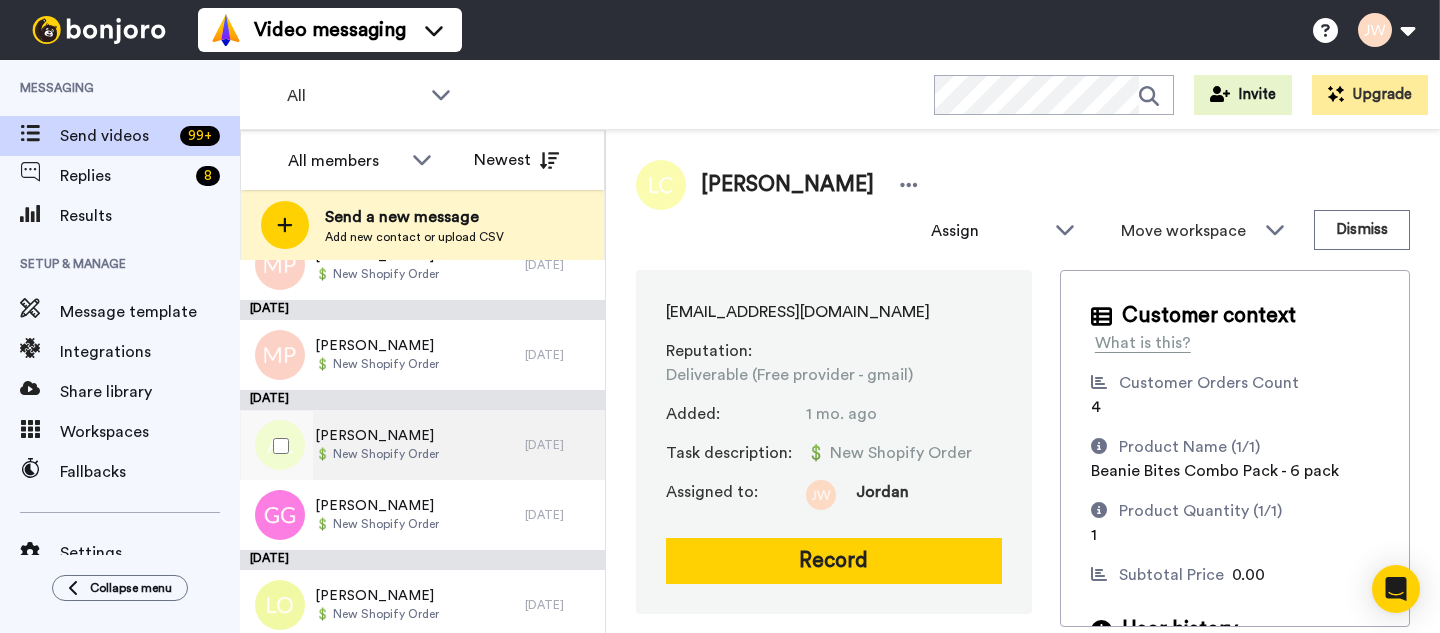 click on "Alexandra Lewis 💲 New Shopify Order" at bounding box center [382, 445] 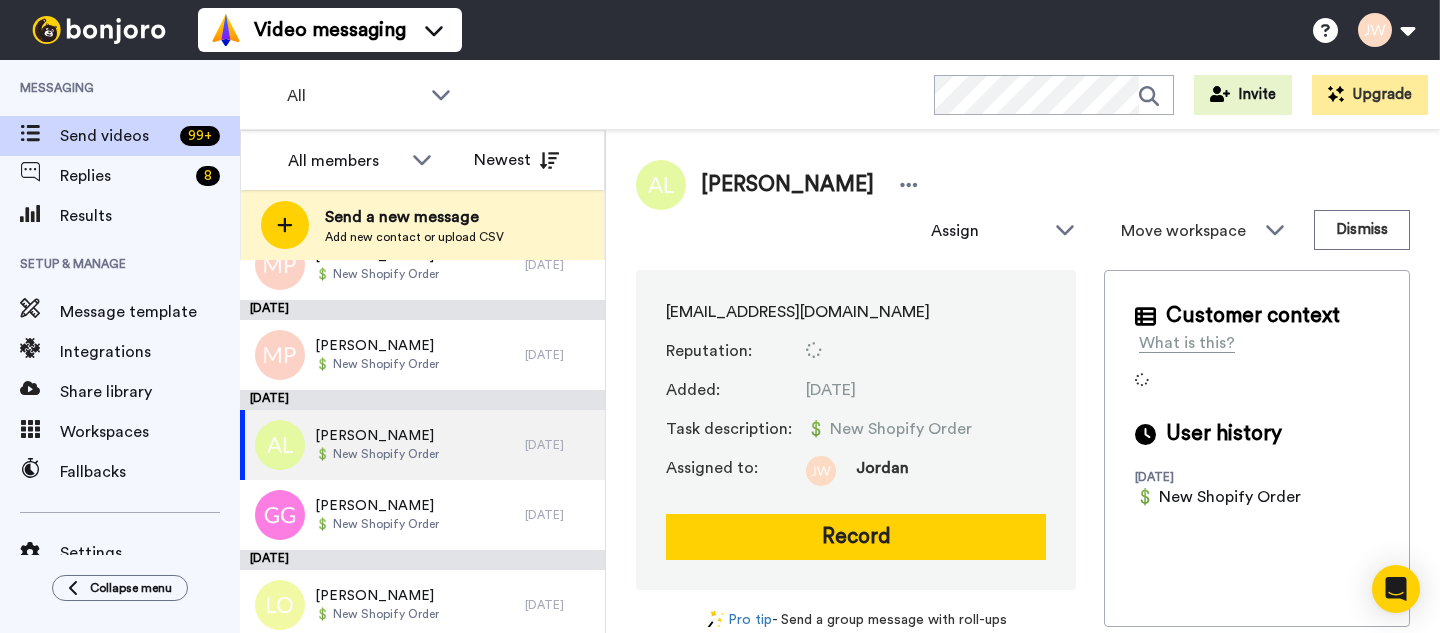 click on "Alexandra Lewis" at bounding box center [787, 185] 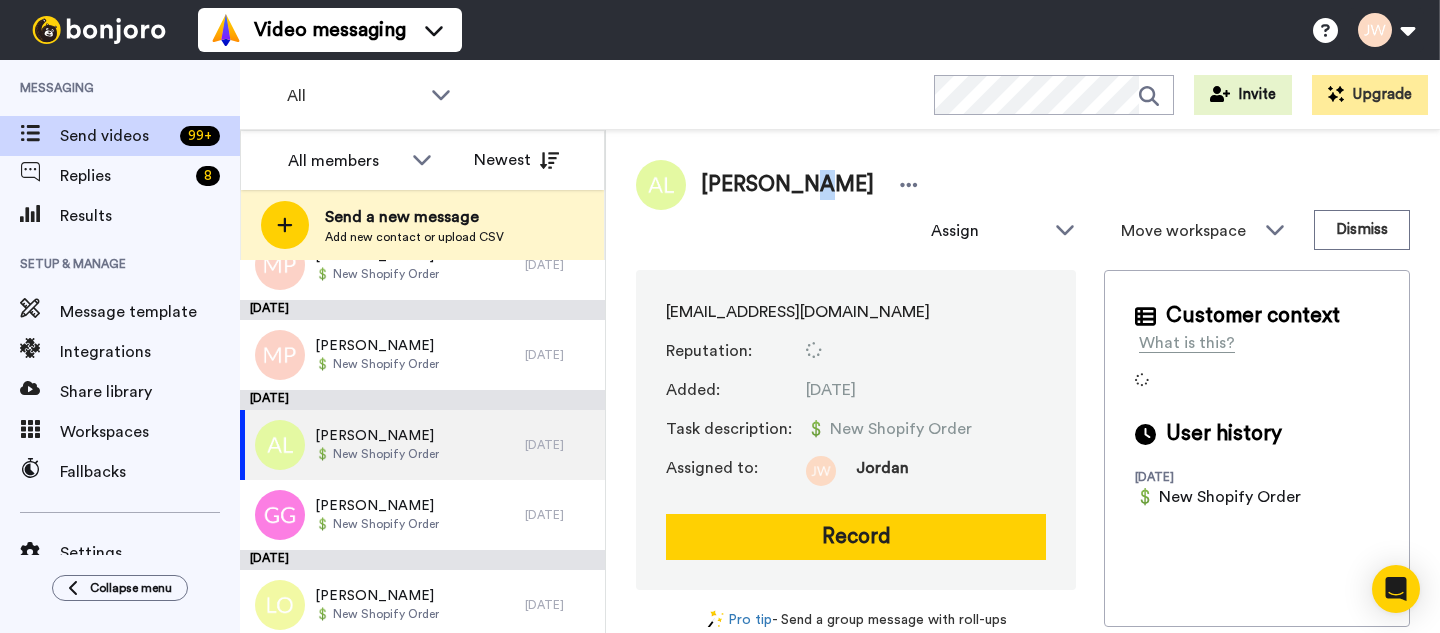 click on "Alexandra Lewis" at bounding box center (787, 185) 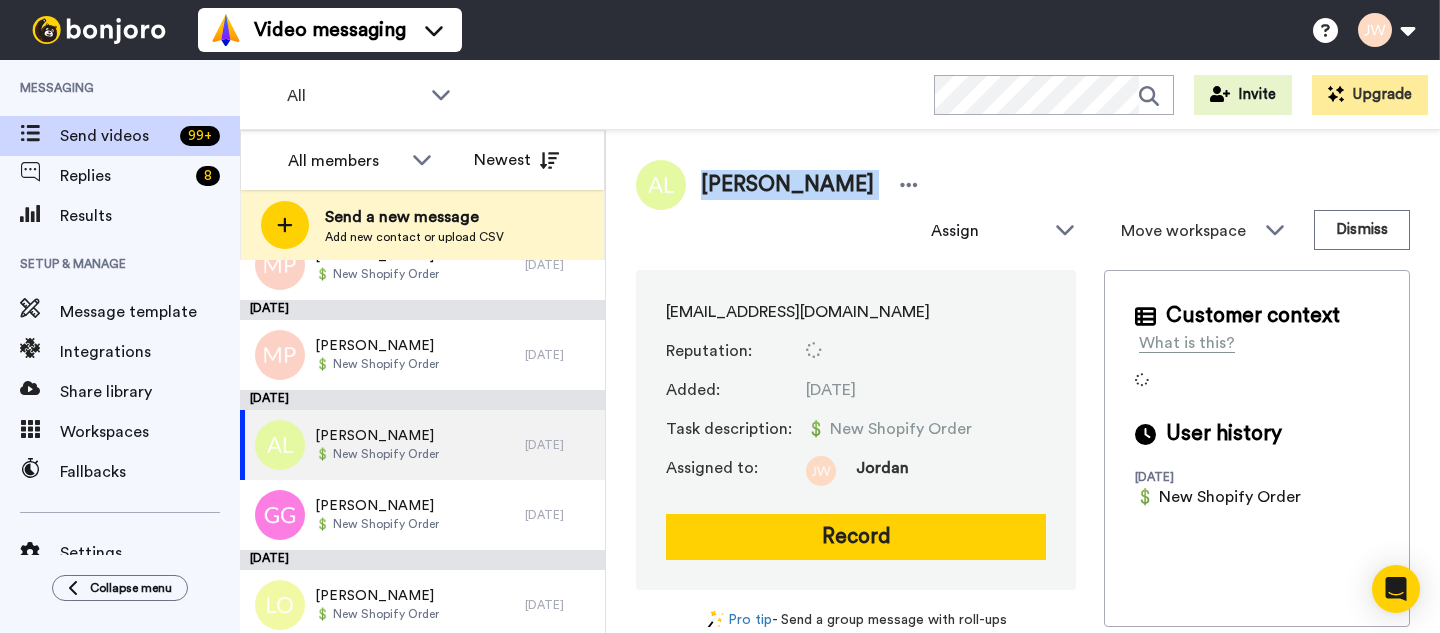 click on "Alexandra Lewis" at bounding box center (787, 185) 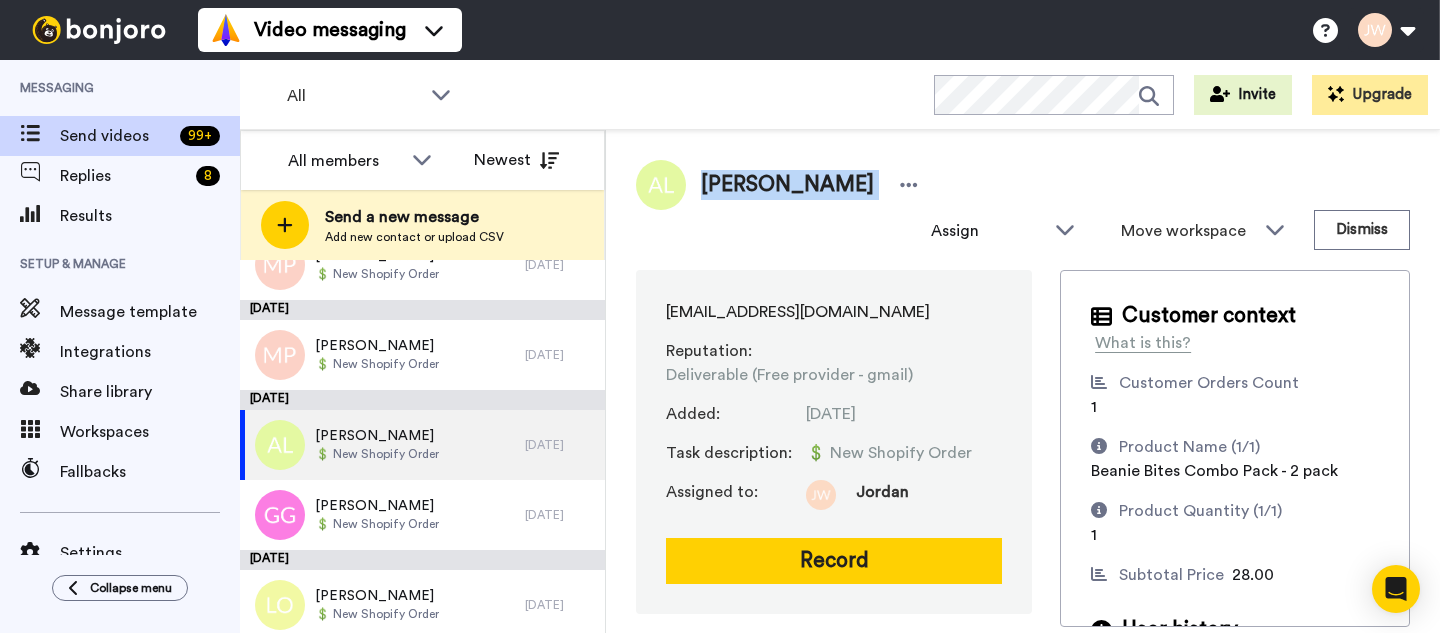 copy on "Alexandra Lewis Assign Jordan Wenck Move workspace WORKSPACES View all Default Task List + Add a new workspace" 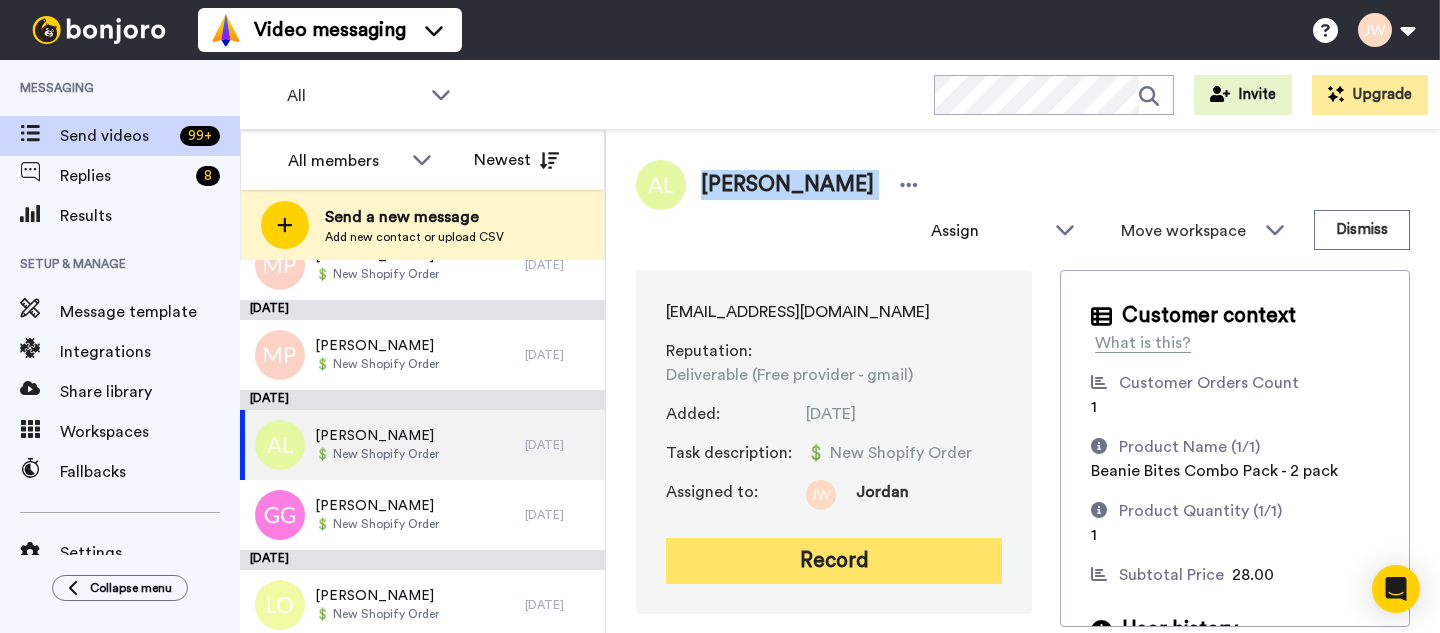 click on "Record" at bounding box center (834, 561) 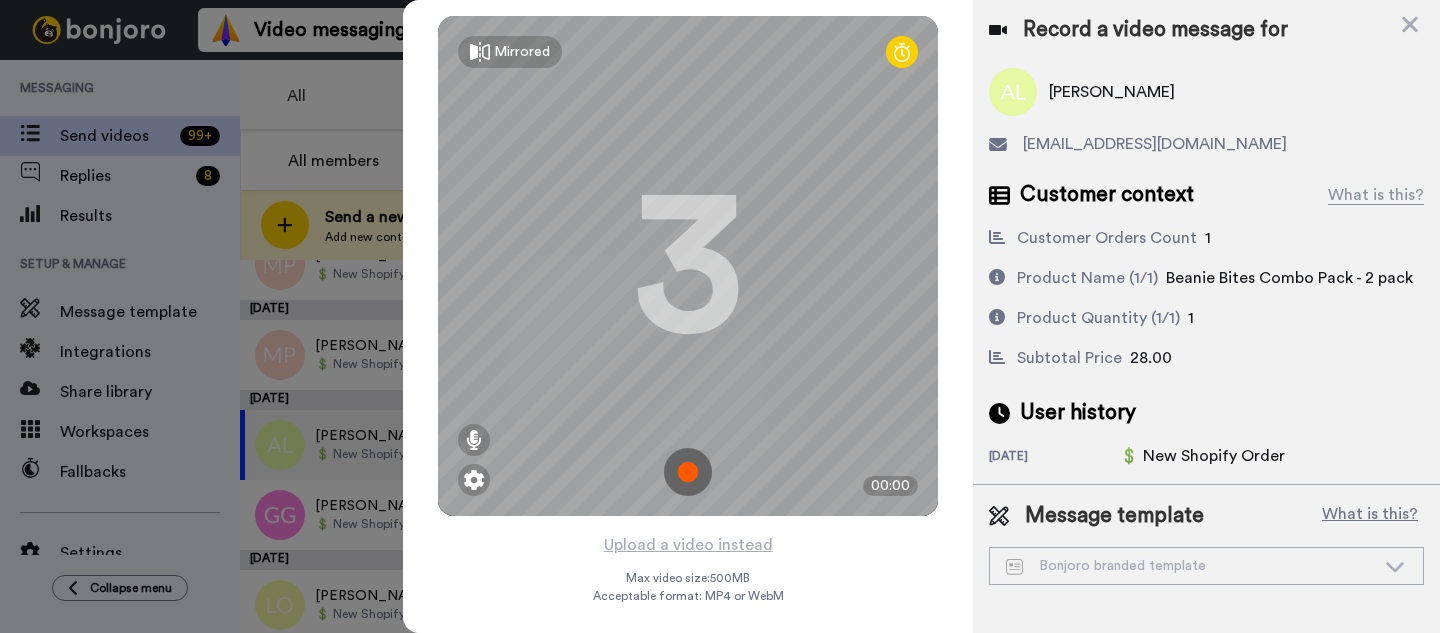 click at bounding box center [688, 472] 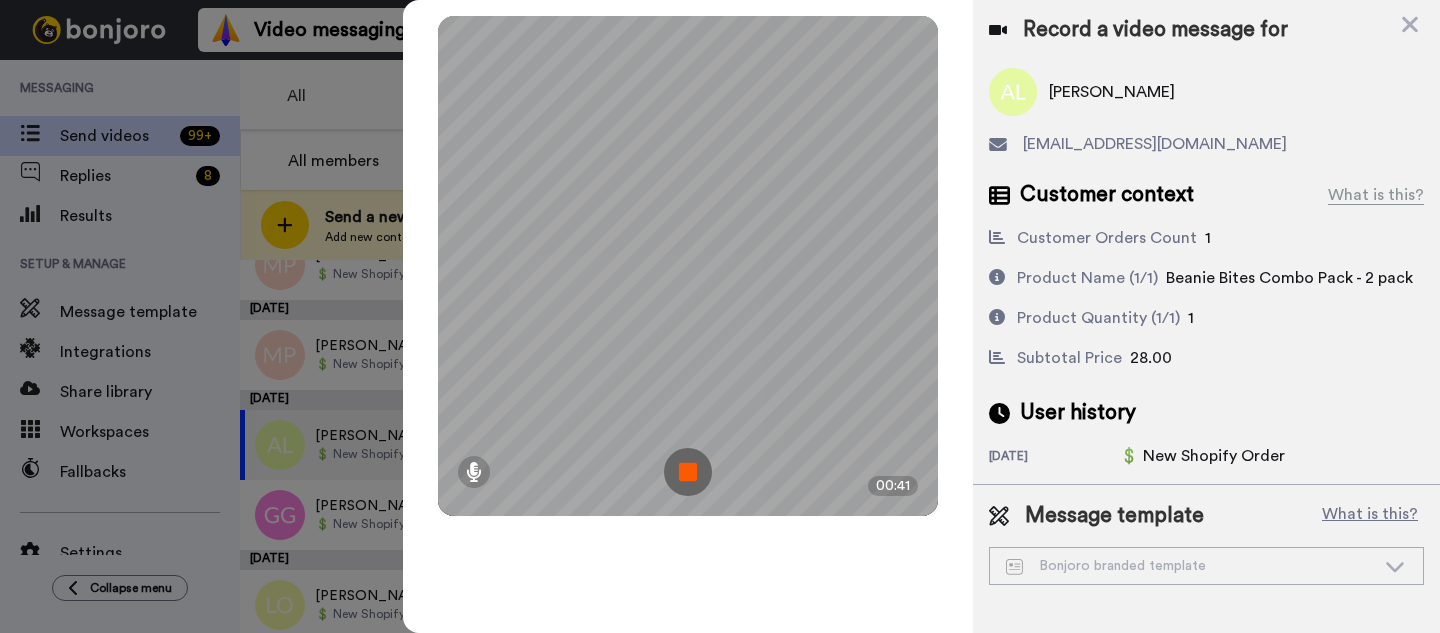 click at bounding box center (688, 472) 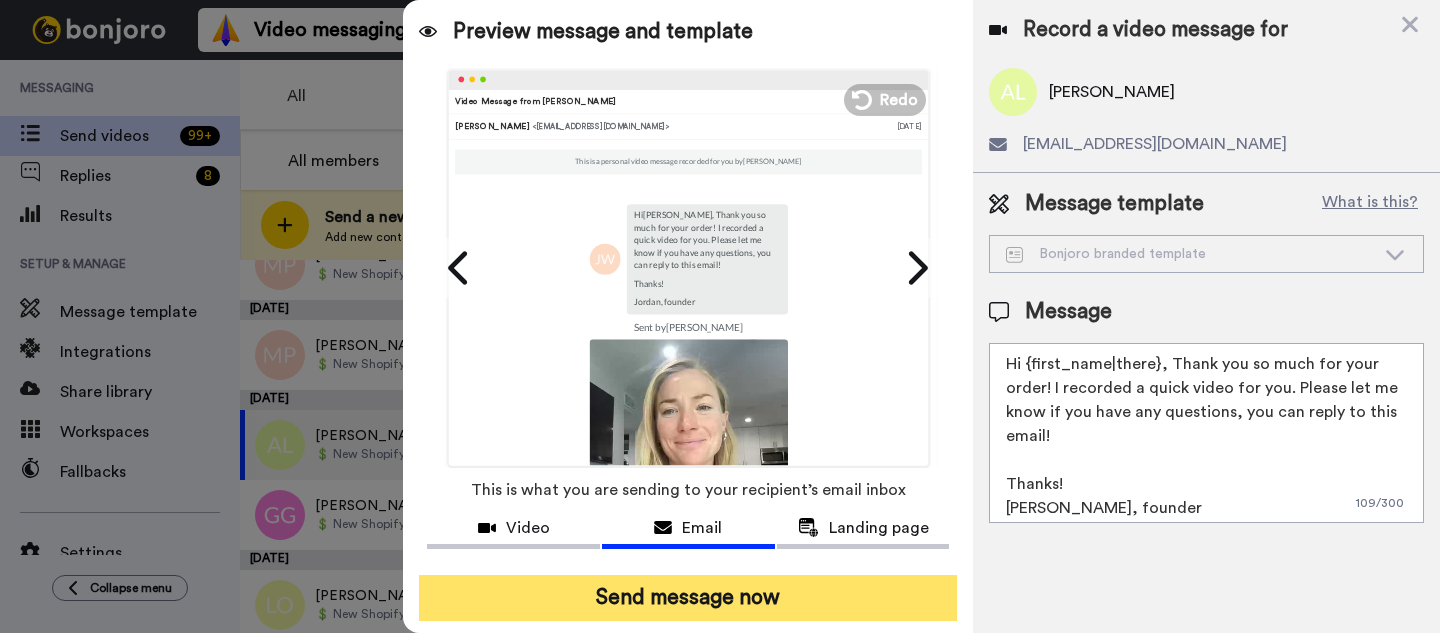 click on "Send message now" at bounding box center [688, 598] 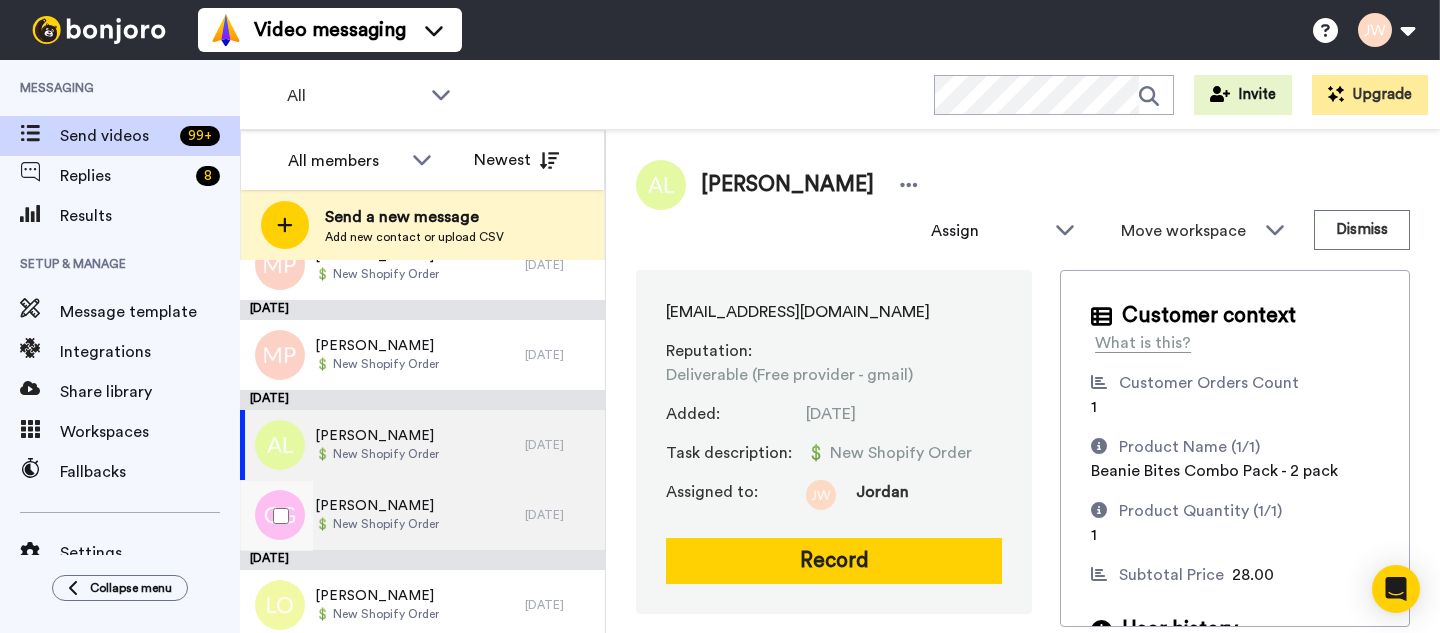 click on "Gary Ghastin" at bounding box center [377, 506] 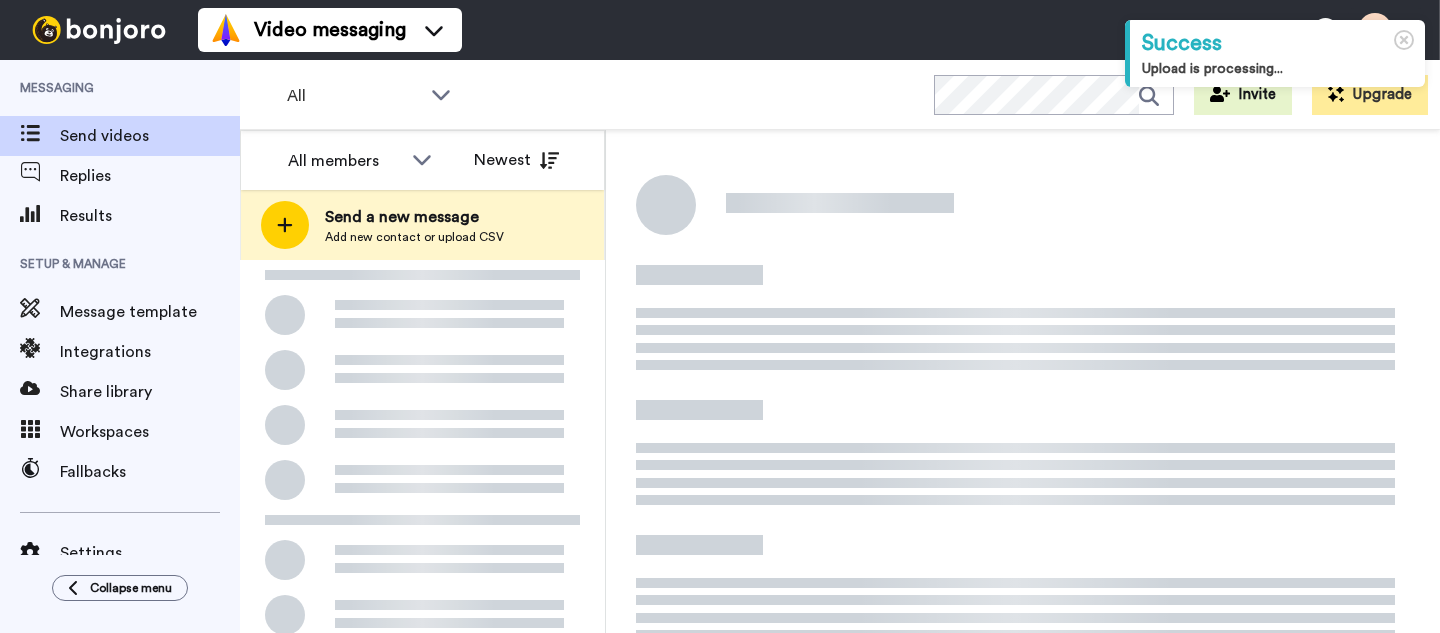 scroll, scrollTop: 0, scrollLeft: 0, axis: both 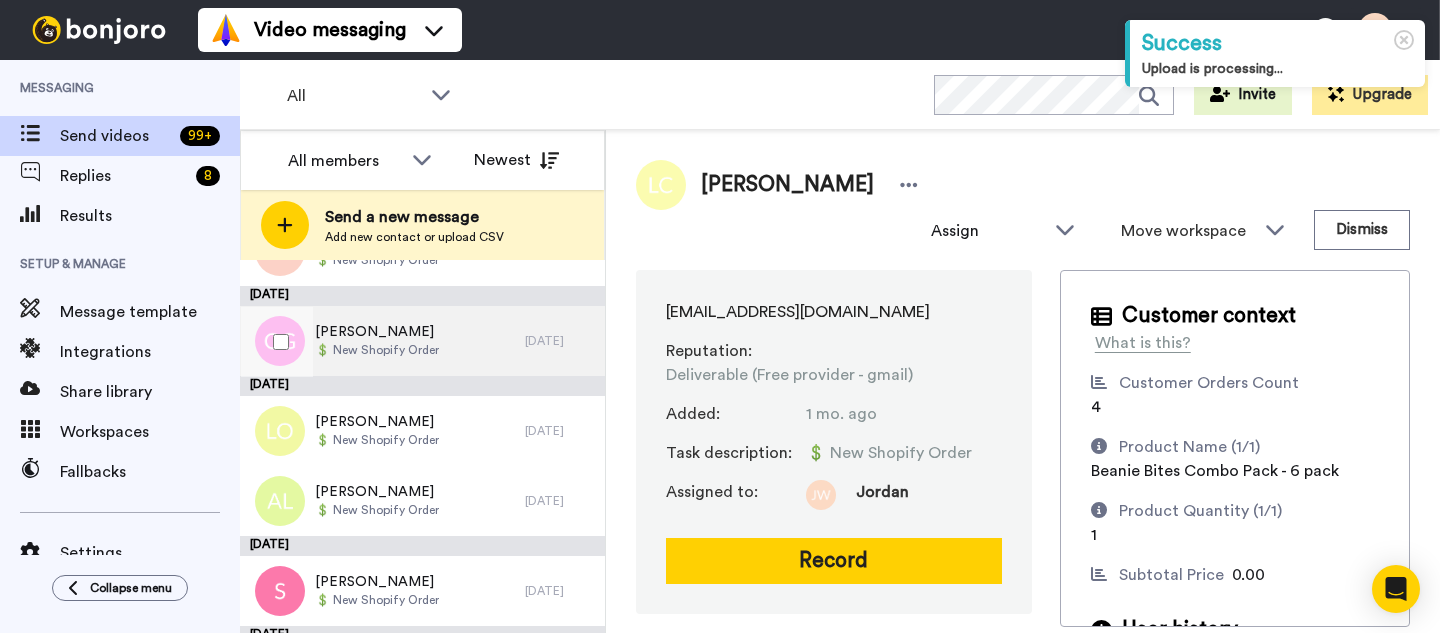 click on "💲 New Shopify Order" at bounding box center [377, 350] 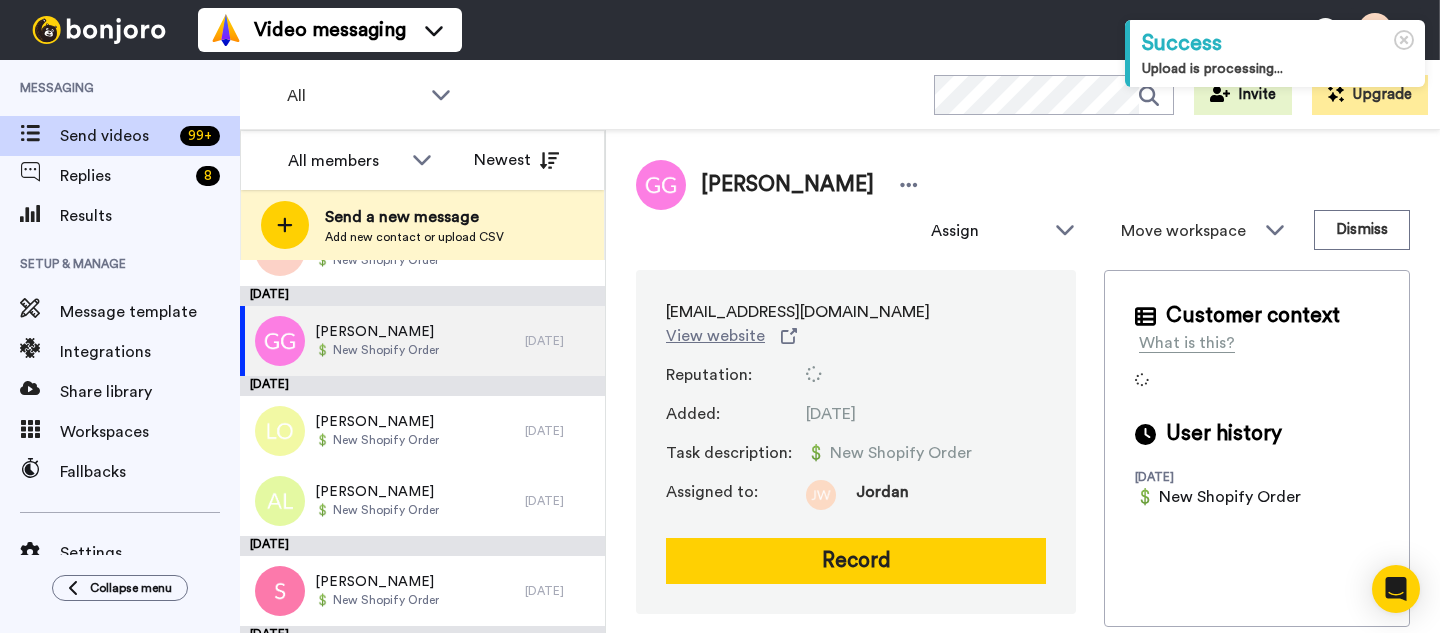 click on "Gary Ghastin" at bounding box center [787, 185] 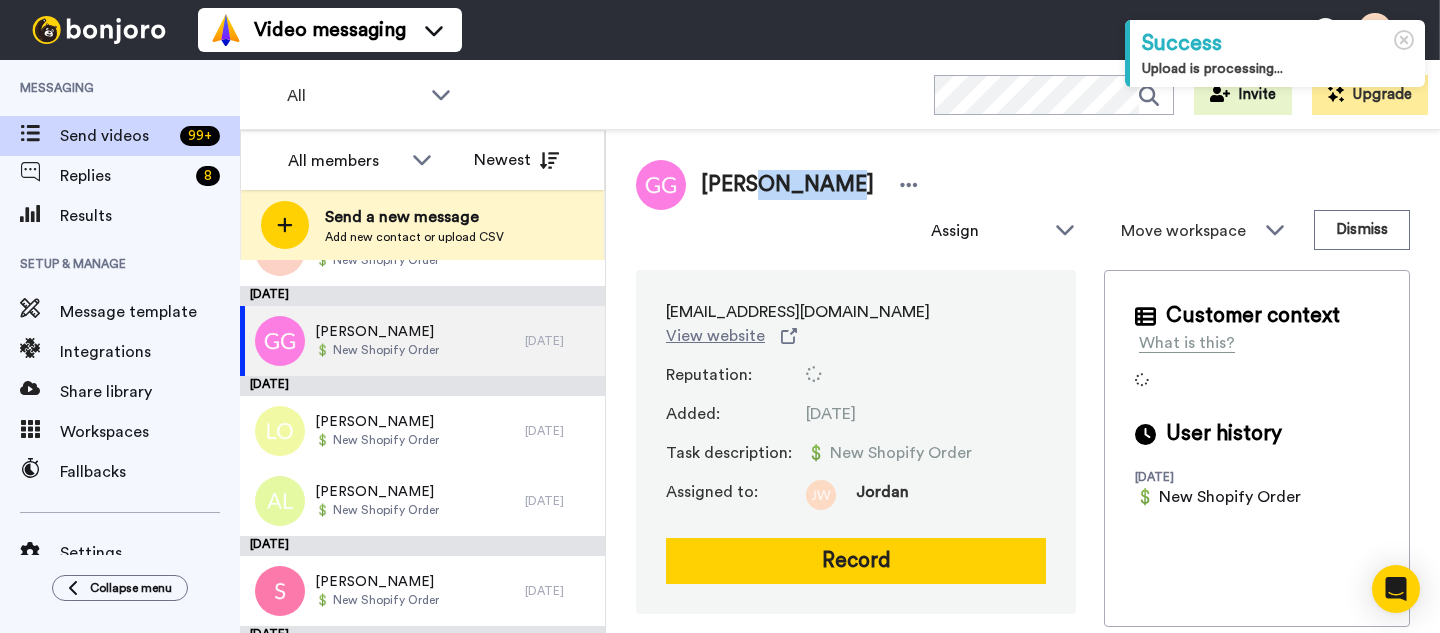 click on "Gary Ghastin" at bounding box center (787, 185) 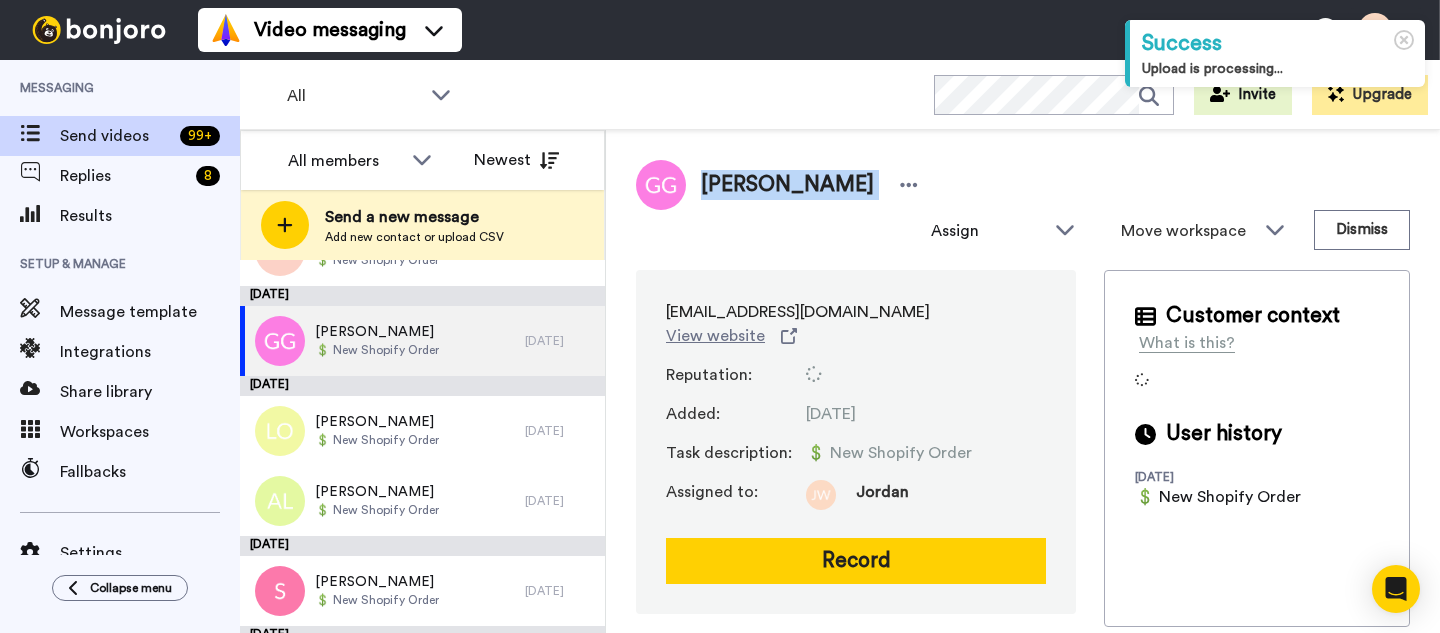 click on "Gary Ghastin" at bounding box center [787, 185] 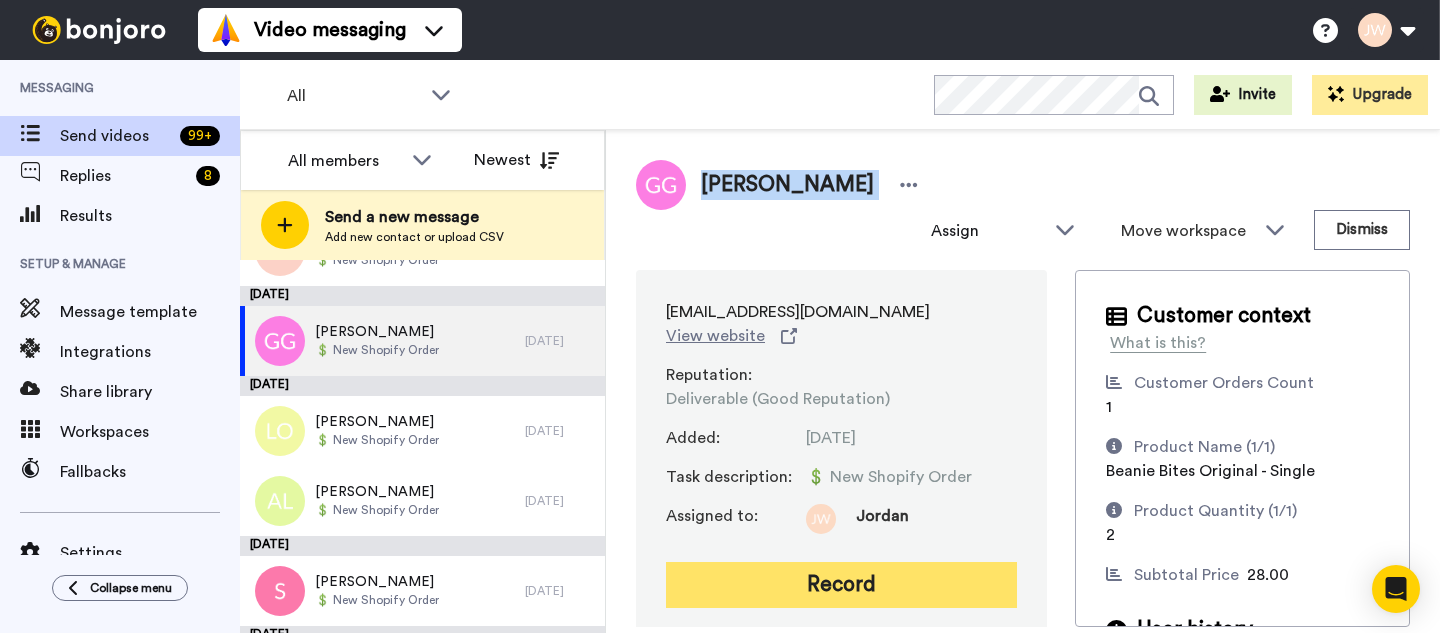 click on "Record" at bounding box center [841, 585] 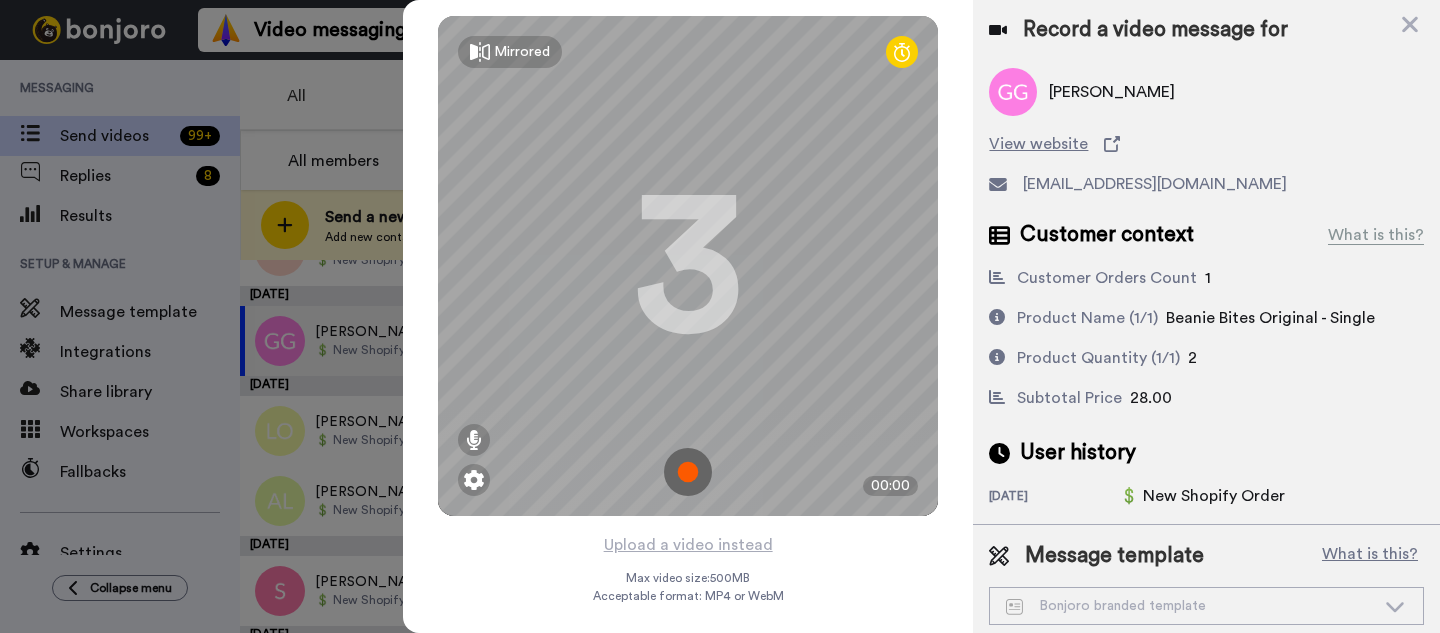 click at bounding box center (688, 472) 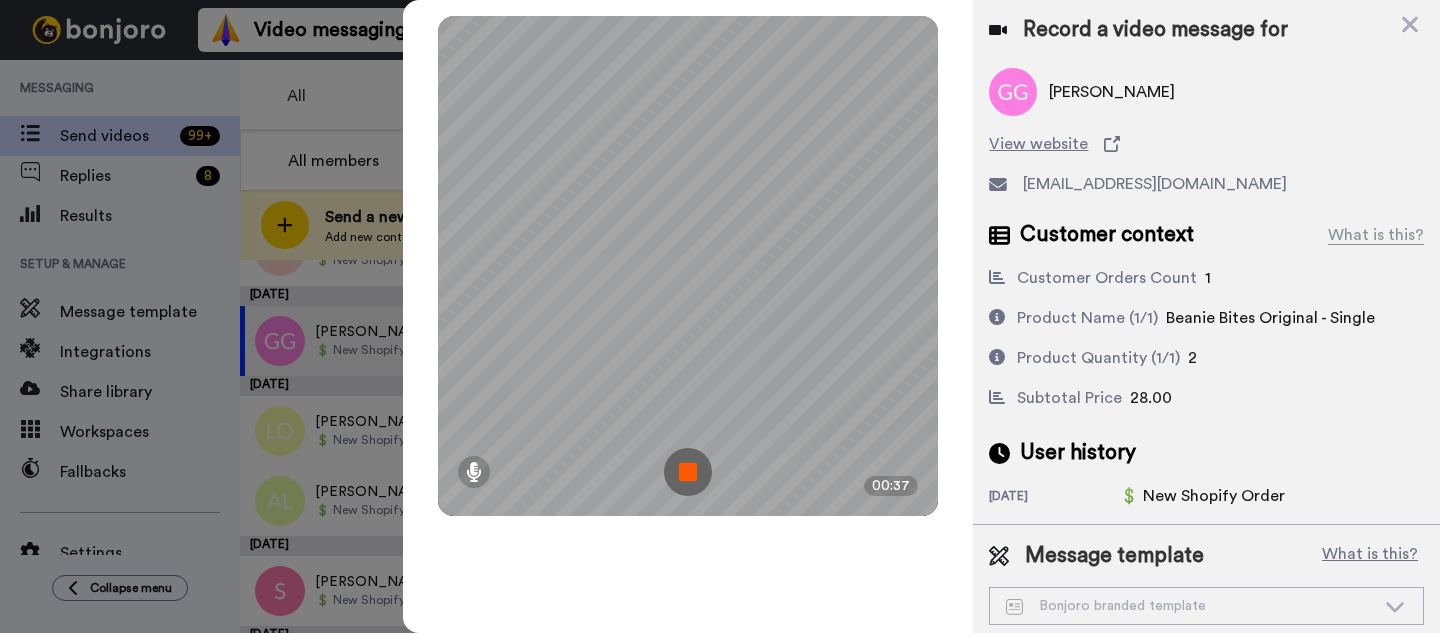 click at bounding box center (688, 472) 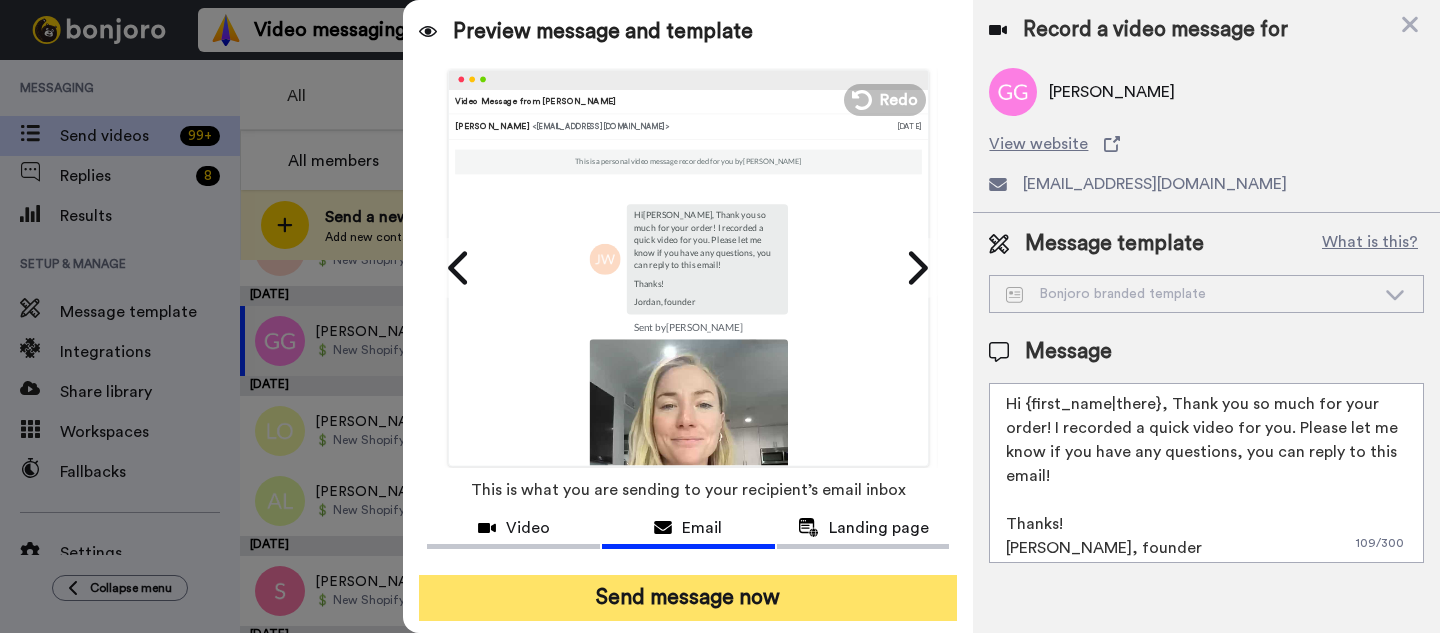 click on "Send message now" at bounding box center (688, 598) 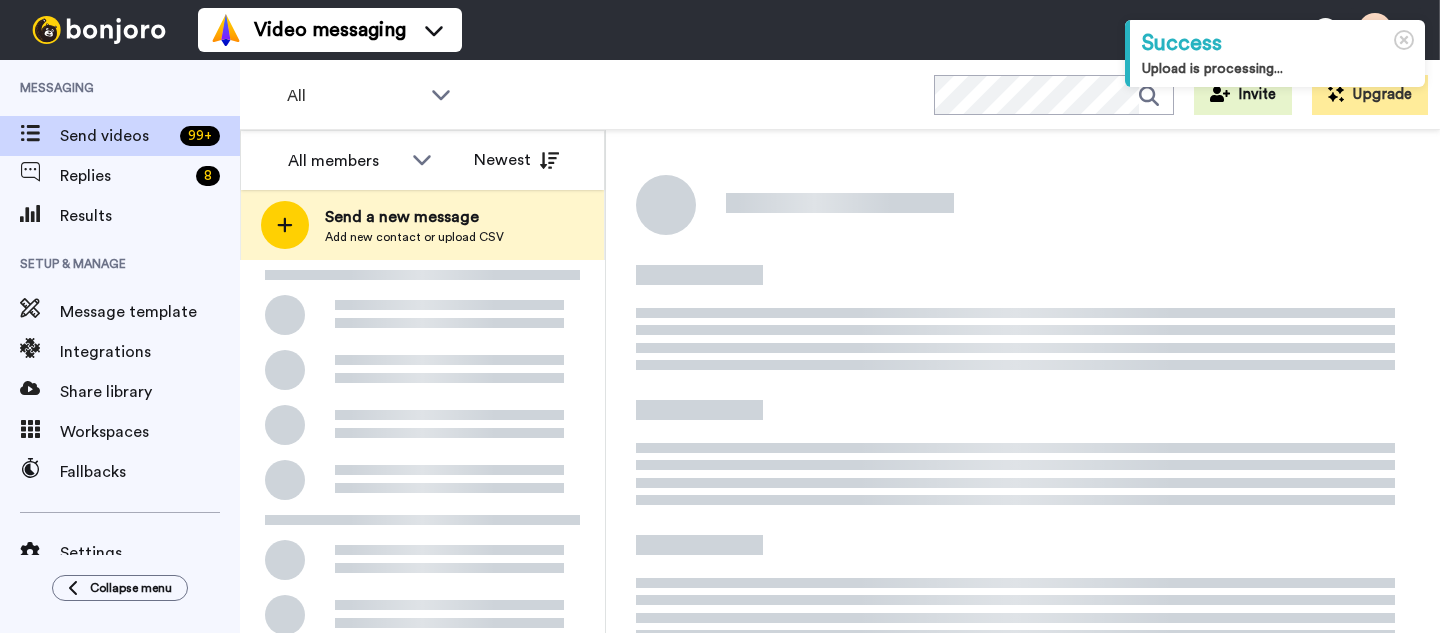 scroll, scrollTop: 0, scrollLeft: 0, axis: both 